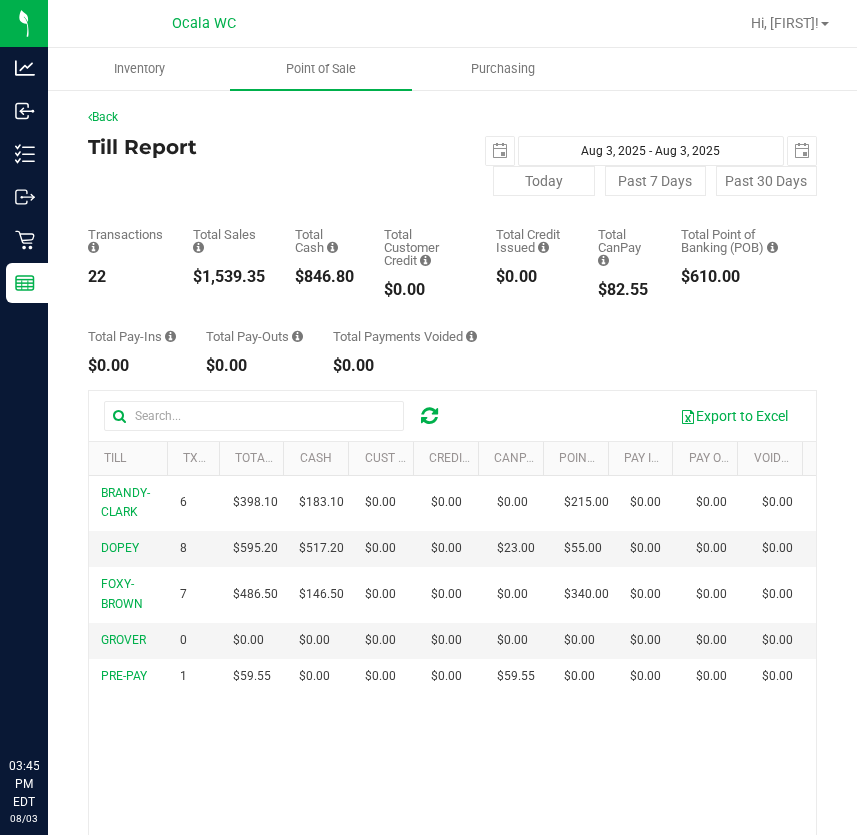 scroll, scrollTop: 0, scrollLeft: 0, axis: both 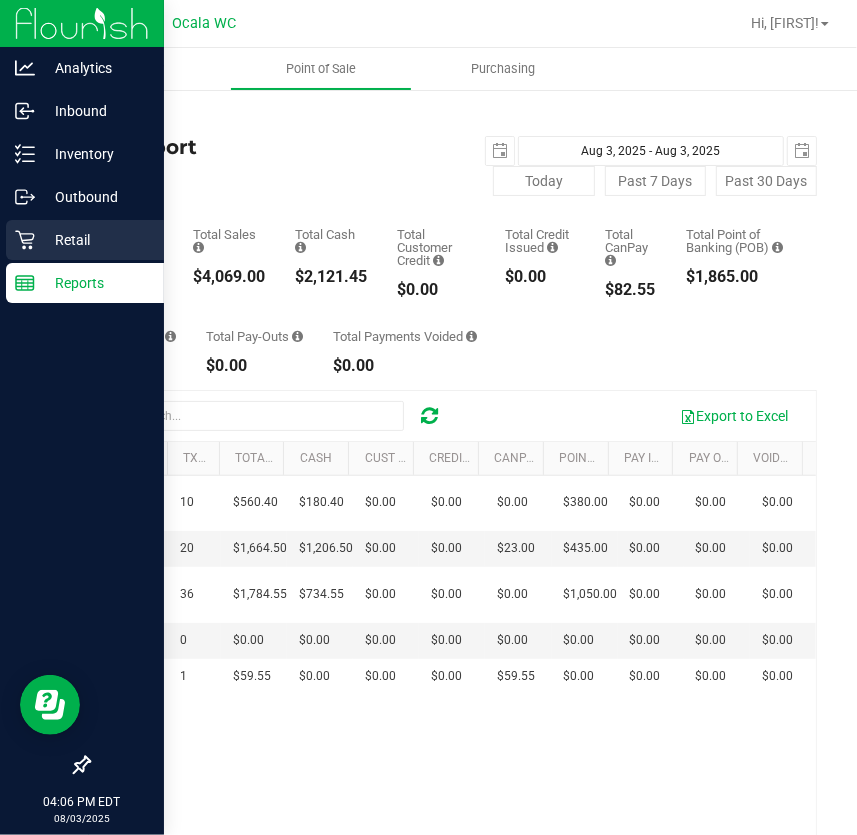 click on "Retail" at bounding box center [95, 240] 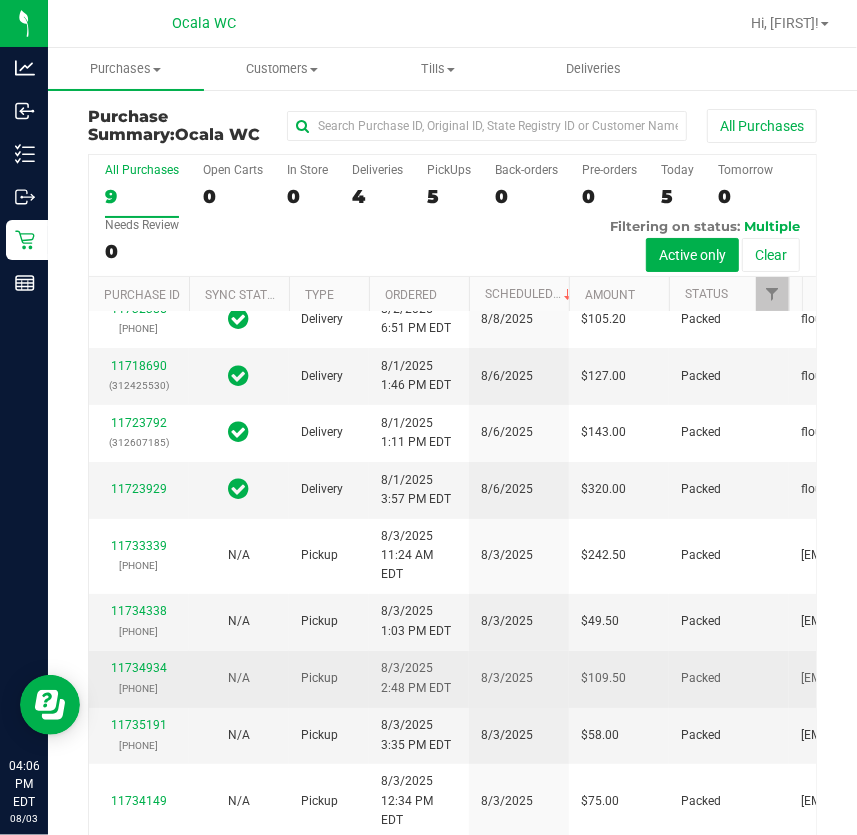 scroll, scrollTop: 387, scrollLeft: 0, axis: vertical 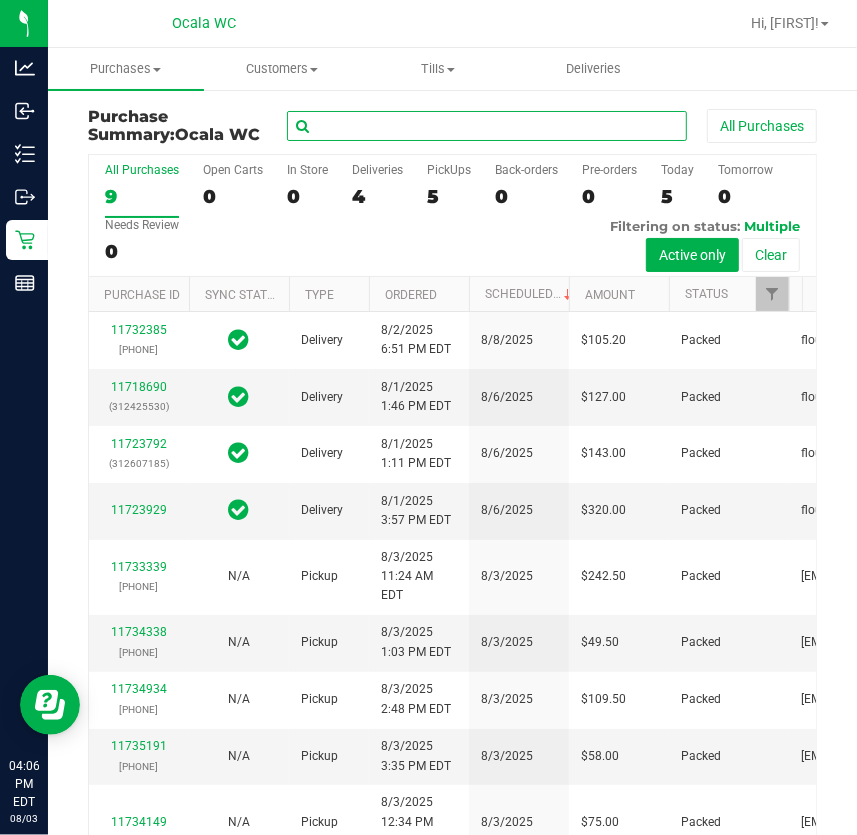 click at bounding box center (487, 126) 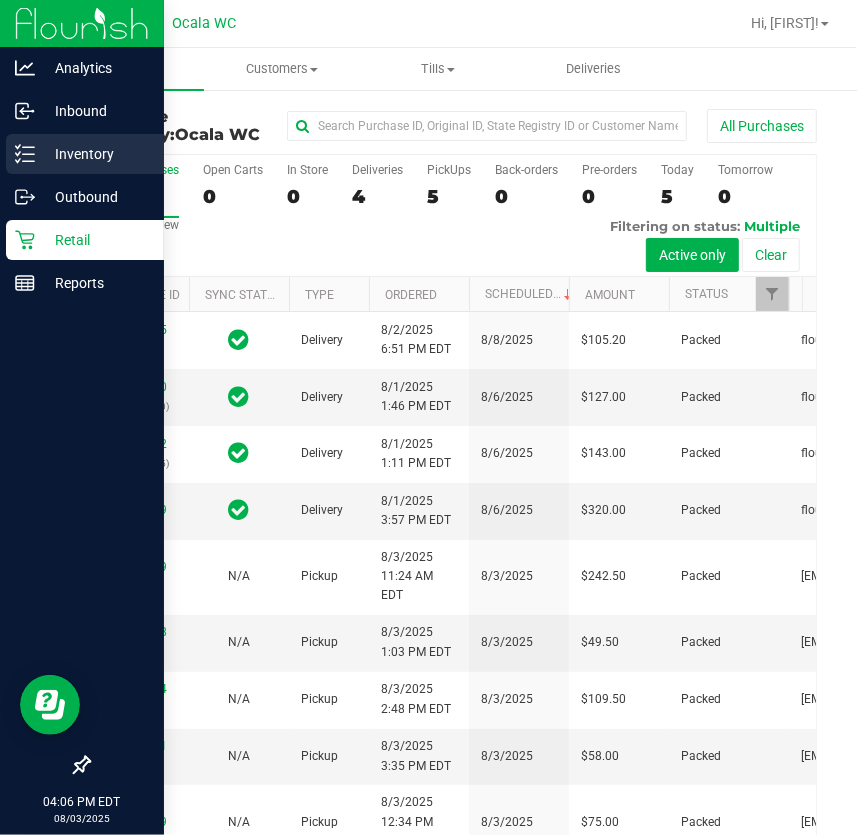 click on "Inventory" at bounding box center (95, 154) 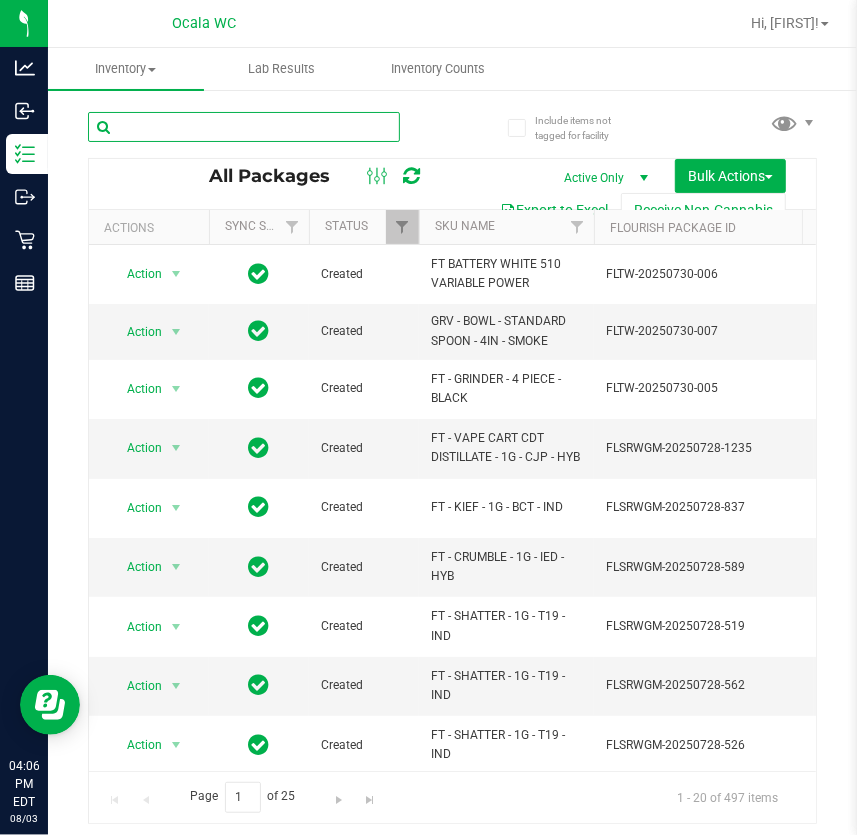 click at bounding box center (244, 127) 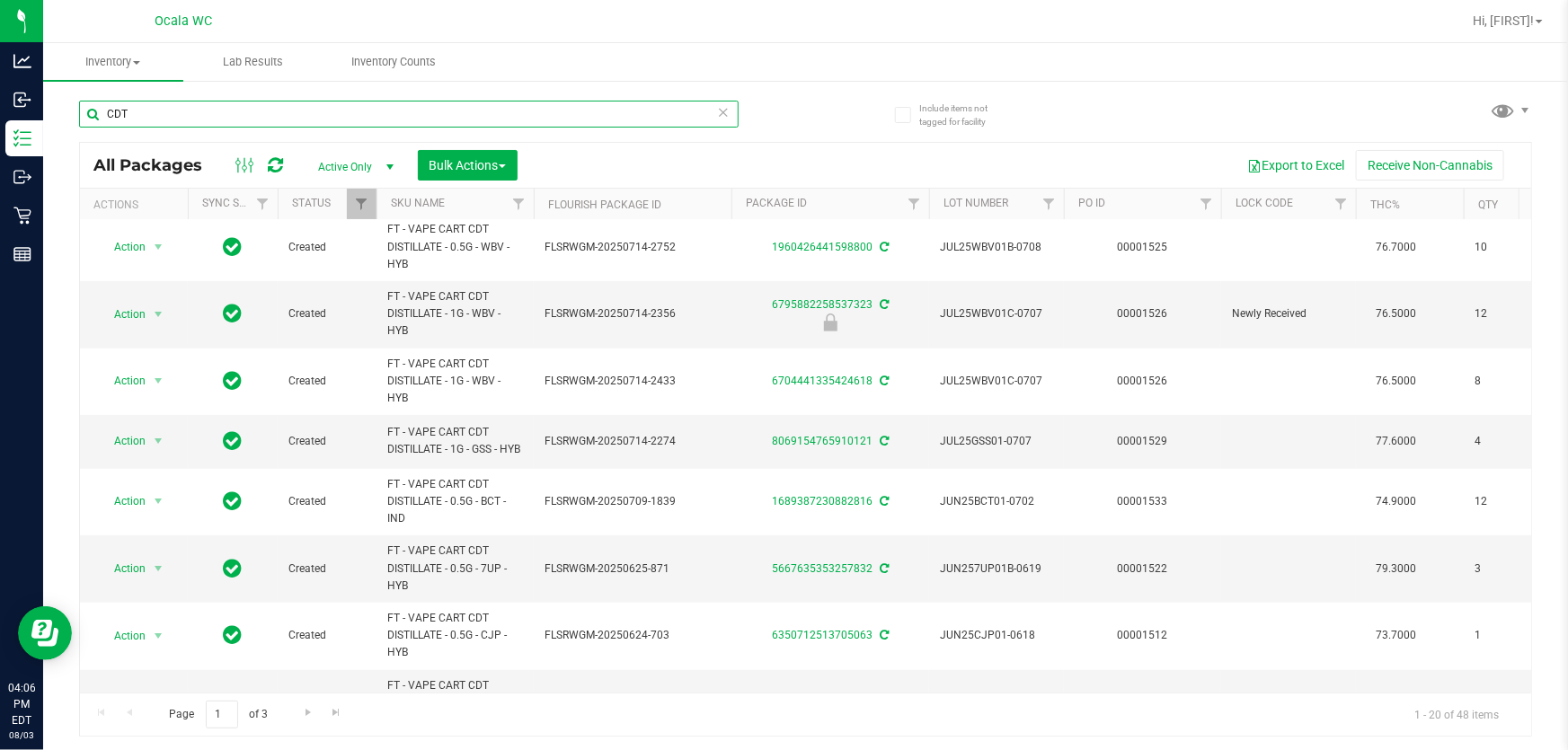scroll, scrollTop: 408, scrollLeft: 0, axis: vertical 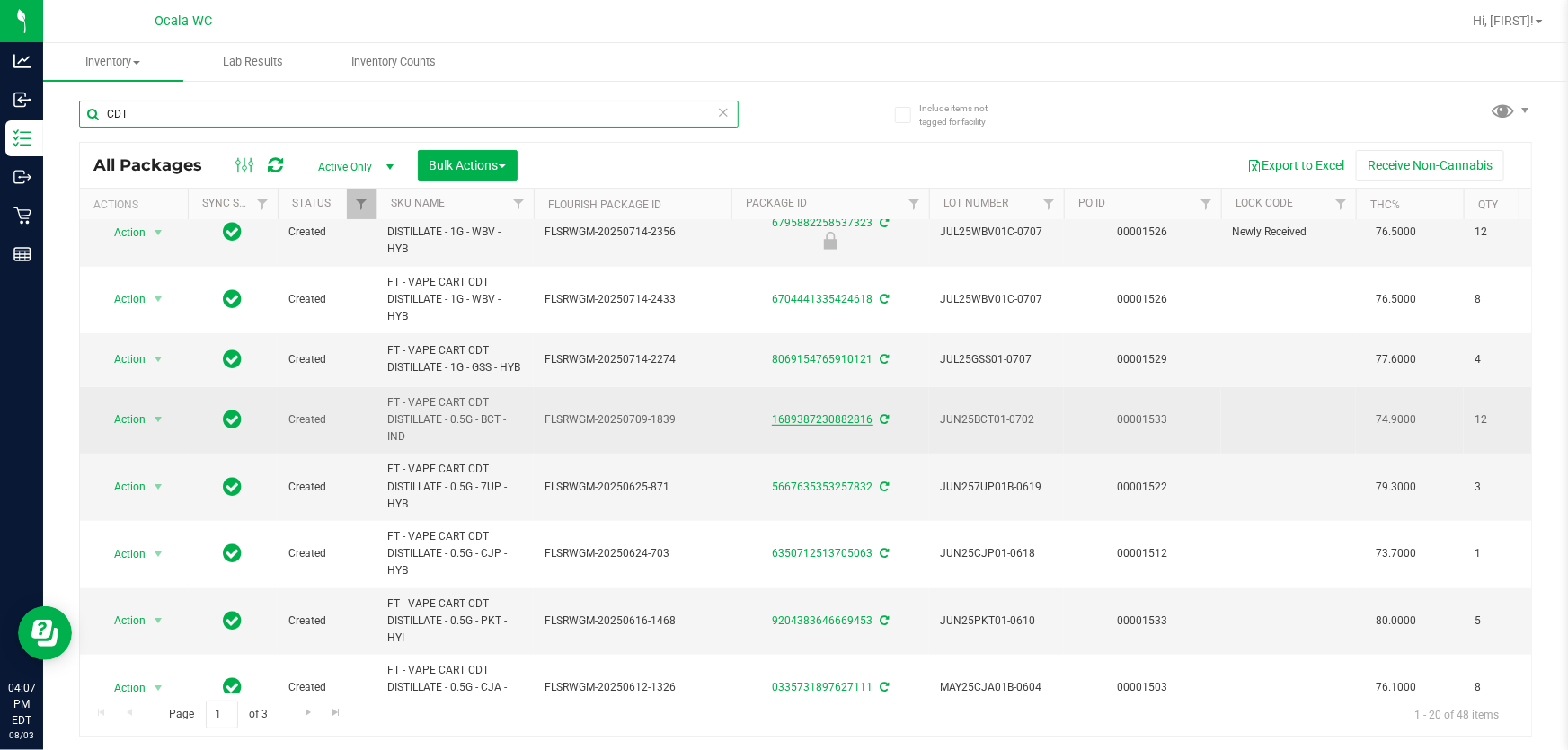 type on "CDT" 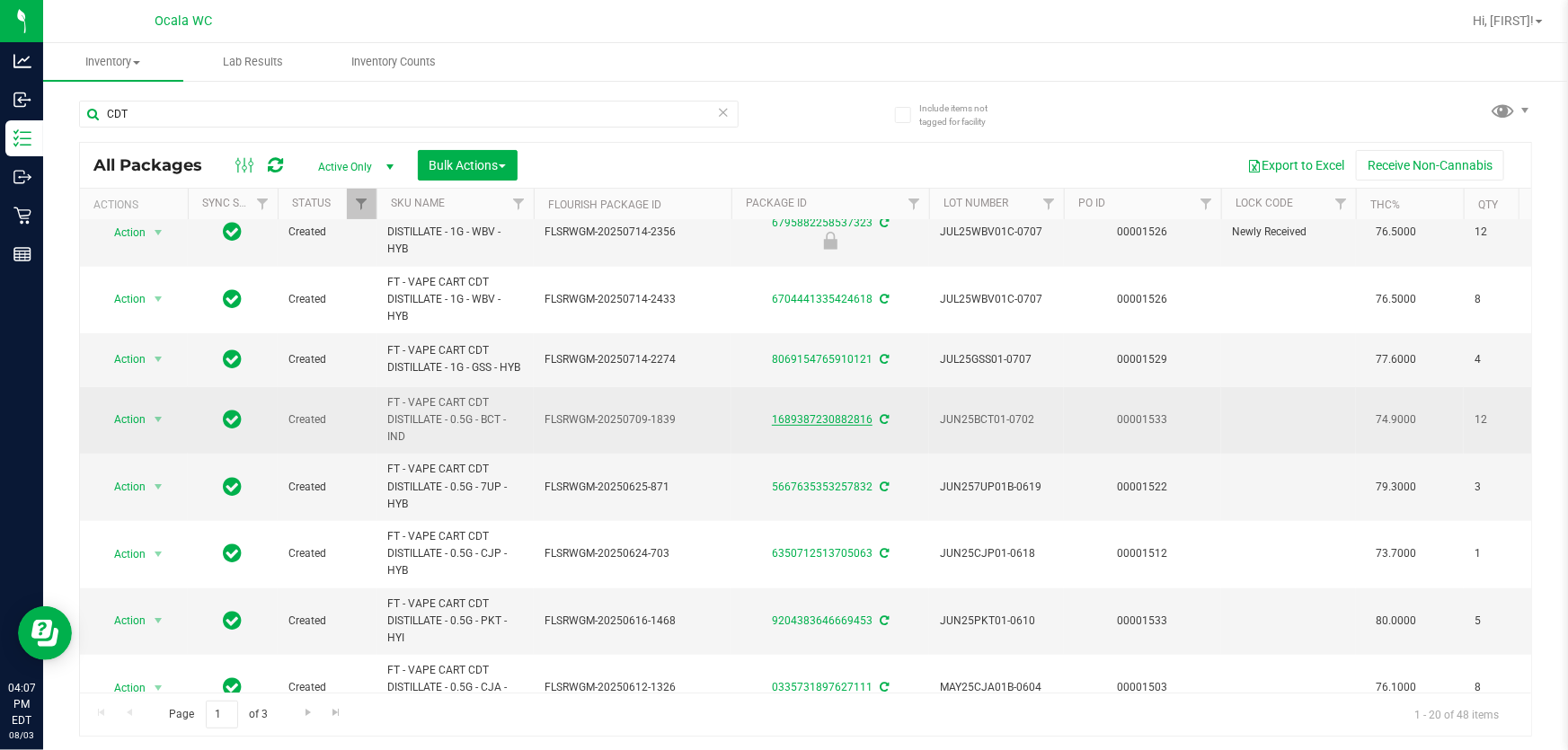 click on "1689387230882816" at bounding box center (822, 419) 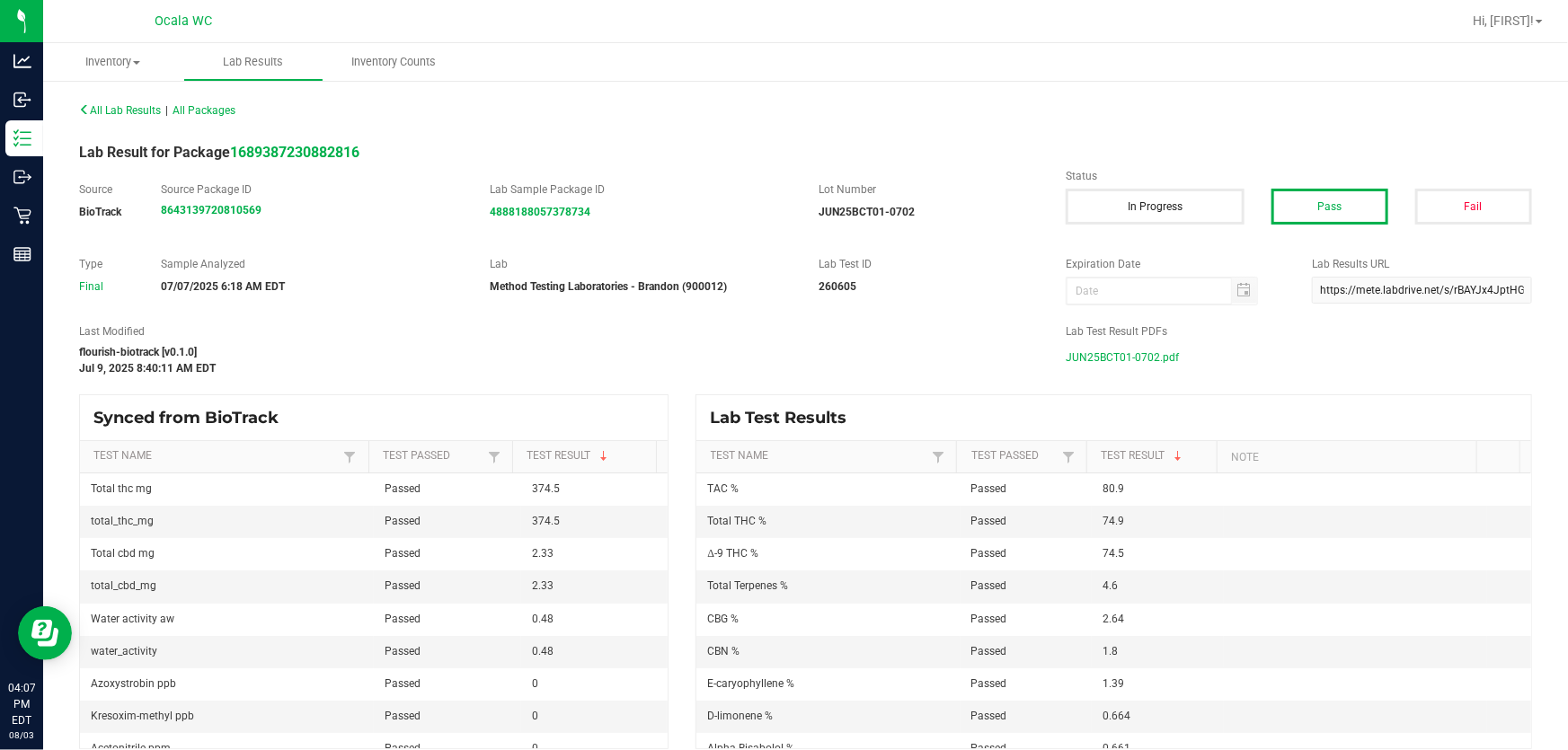 click on "JUN25BCT01-0702.pdf" at bounding box center (1122, 357) 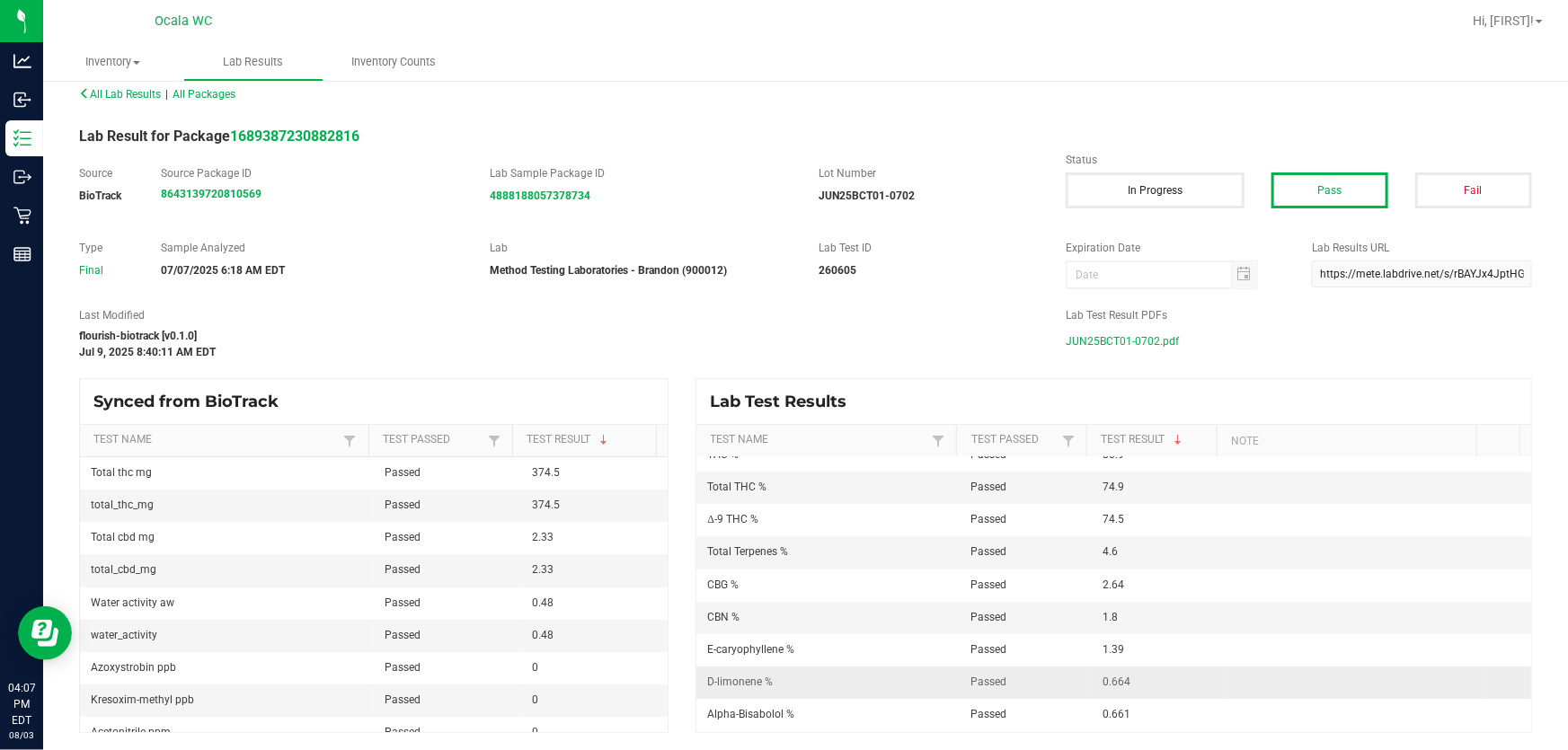 scroll, scrollTop: 0, scrollLeft: 0, axis: both 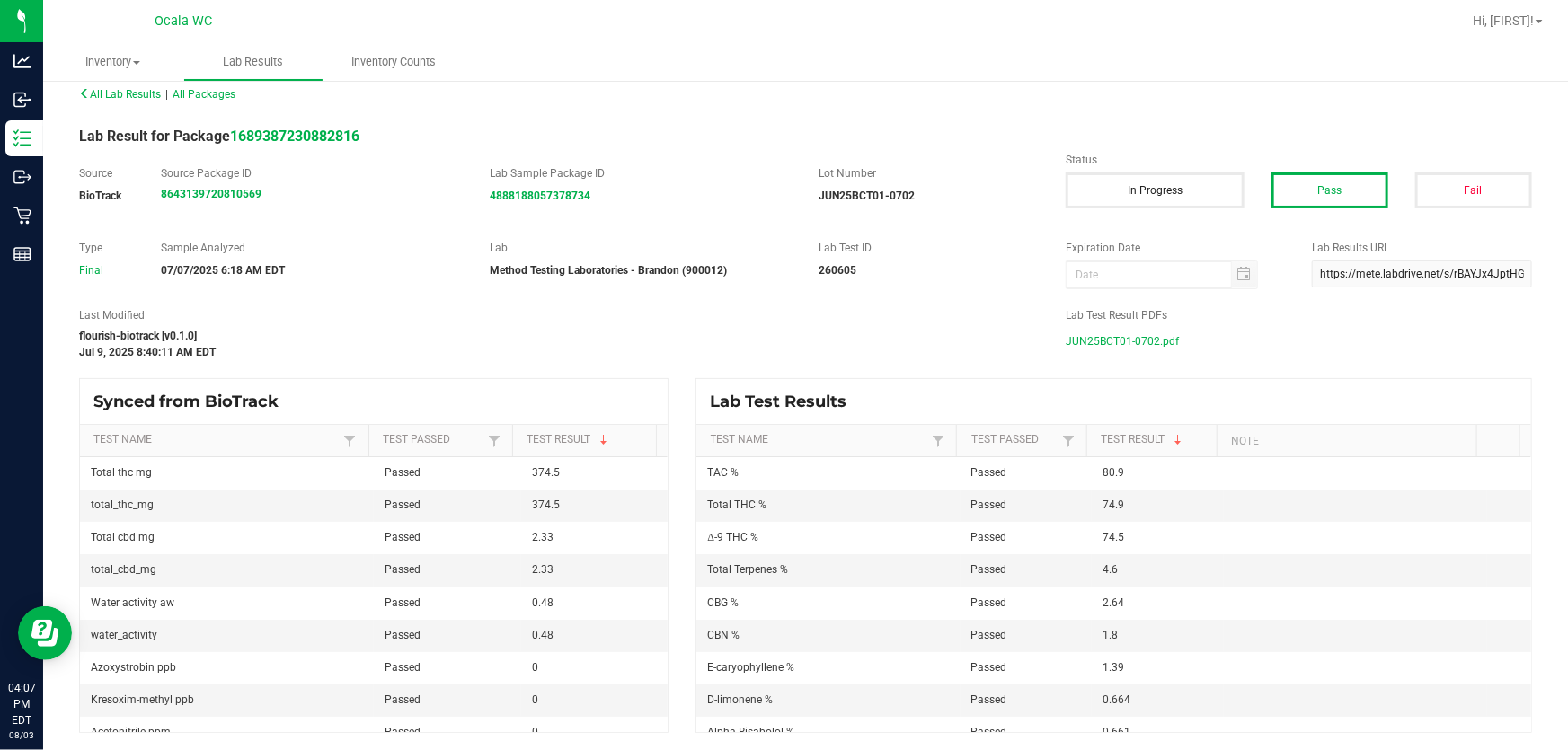click on "JUN25BCT01-0702.pdf" at bounding box center (1122, 341) 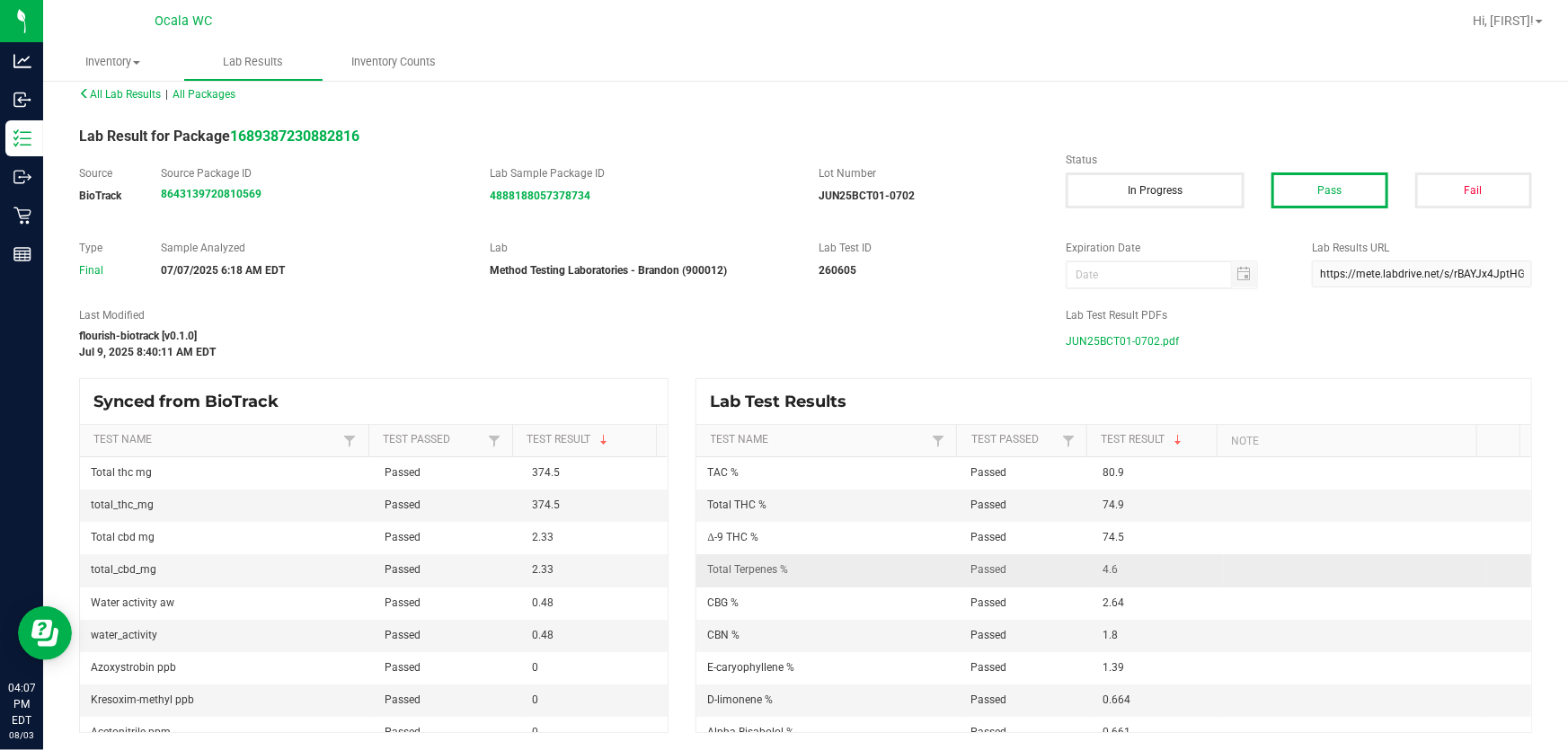 scroll, scrollTop: 0, scrollLeft: 0, axis: both 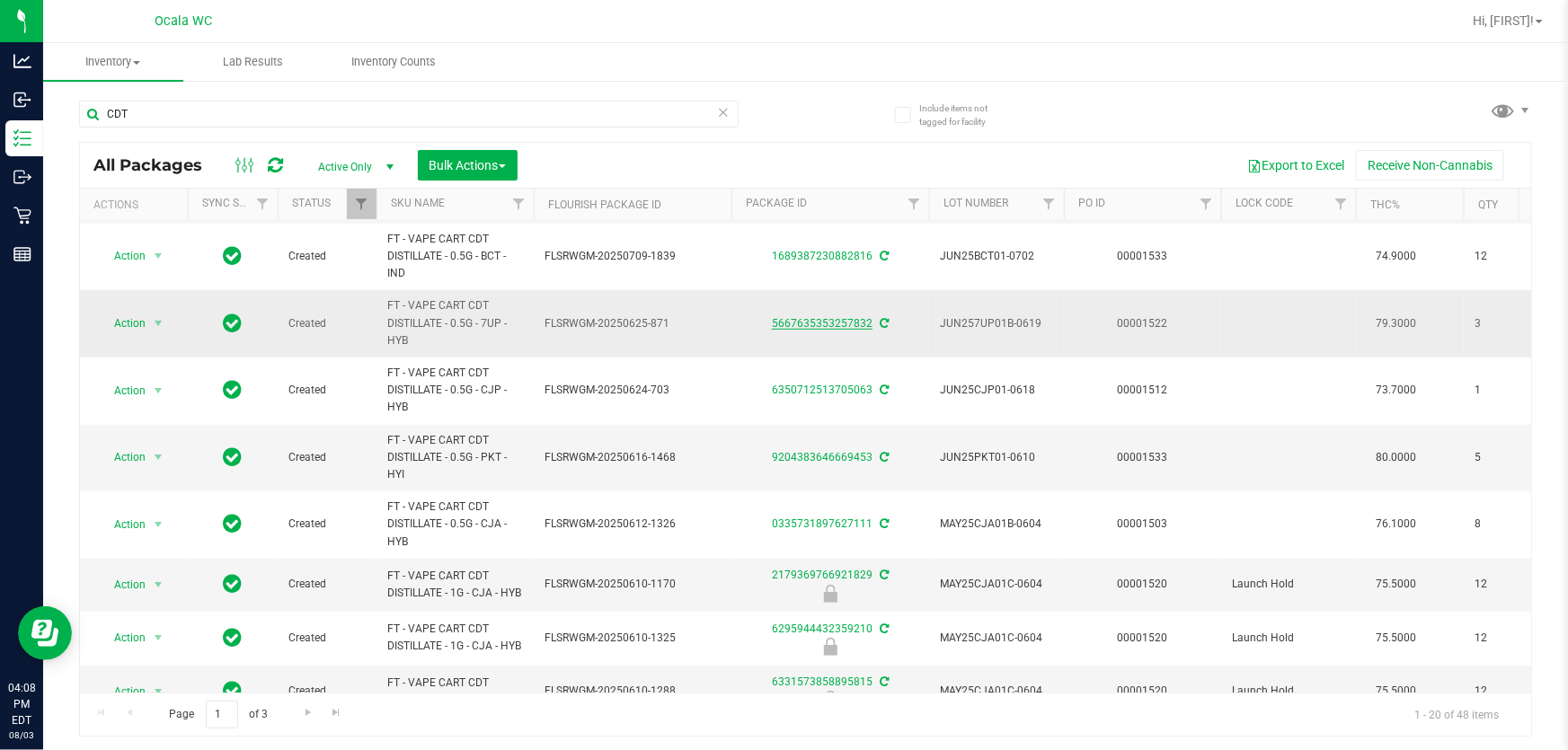 click on "5667635353257832" at bounding box center [822, 323] 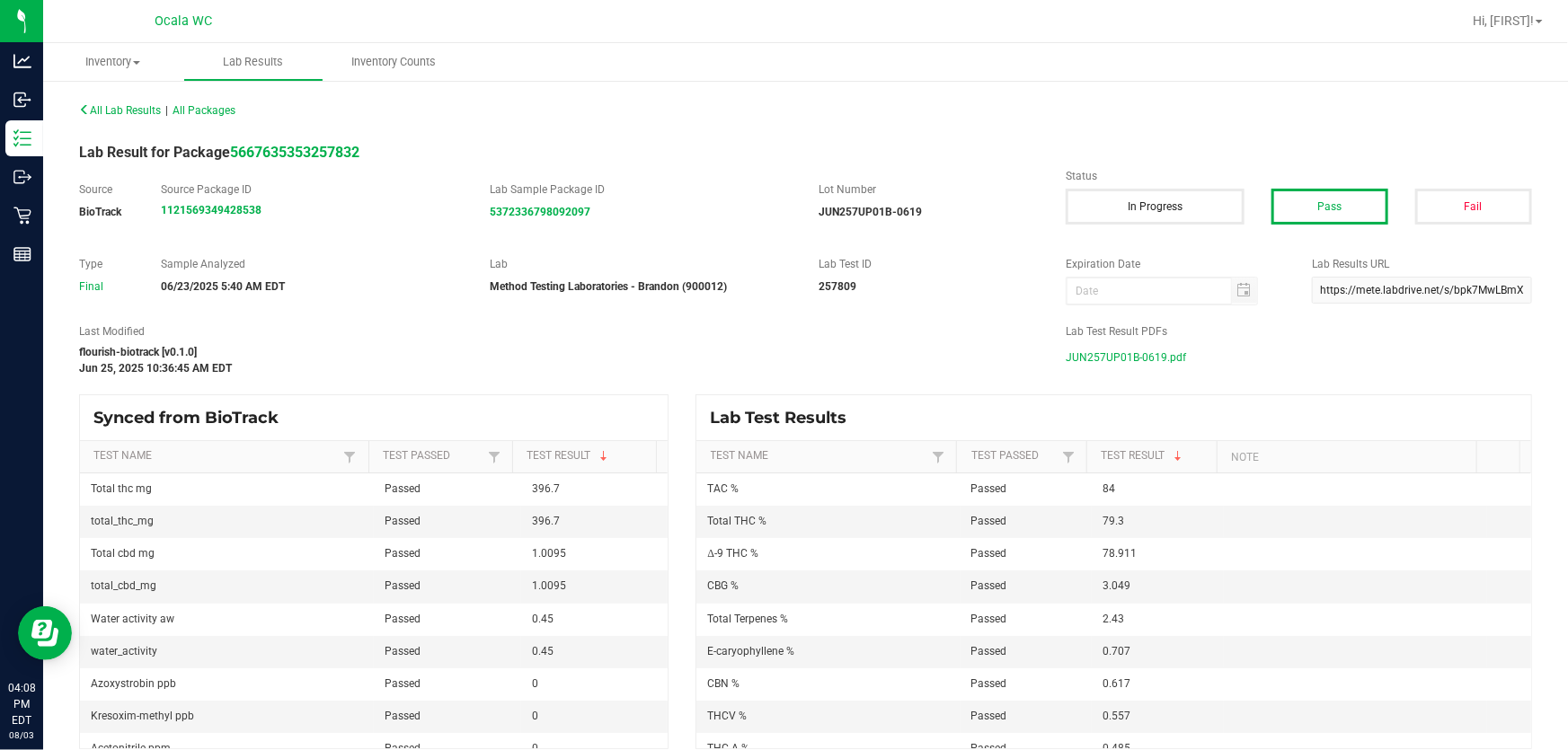 click on "JUN257UP01B-0619.pdf" at bounding box center [1126, 357] 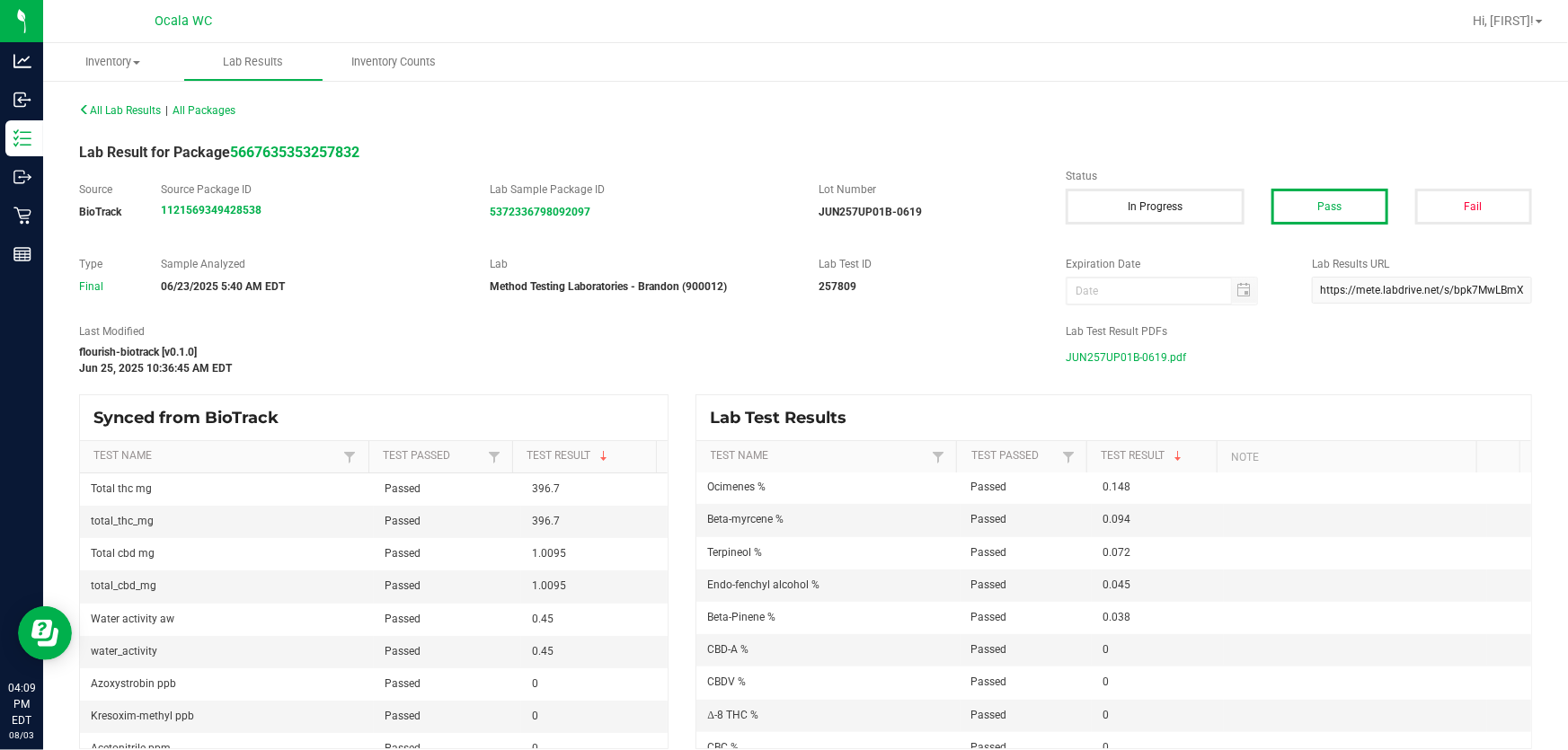 scroll, scrollTop: 534, scrollLeft: 0, axis: vertical 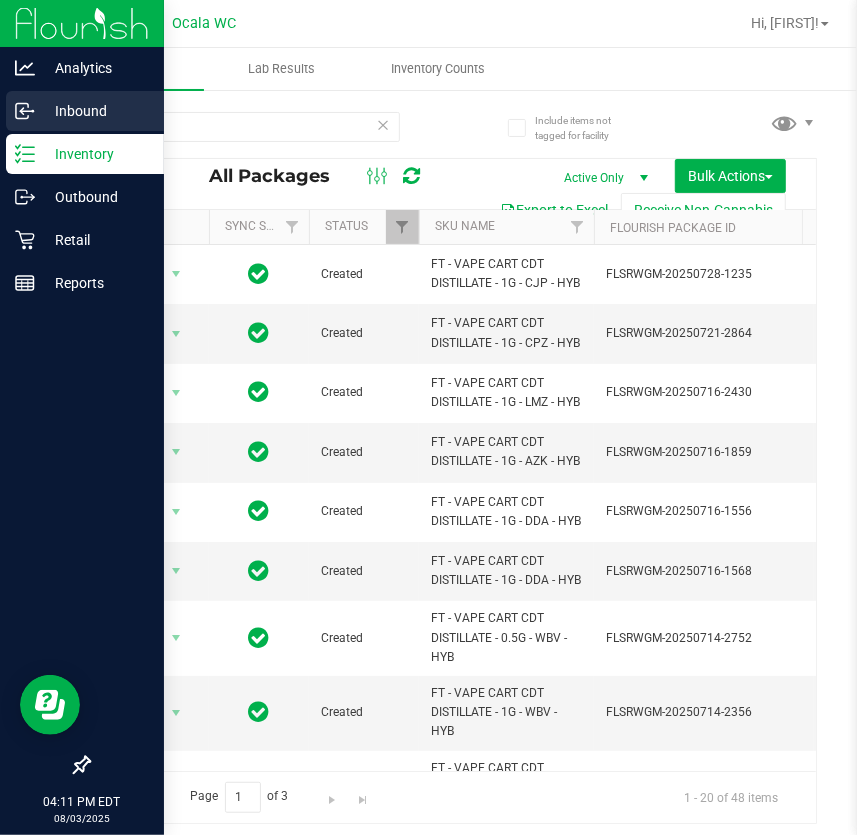 click 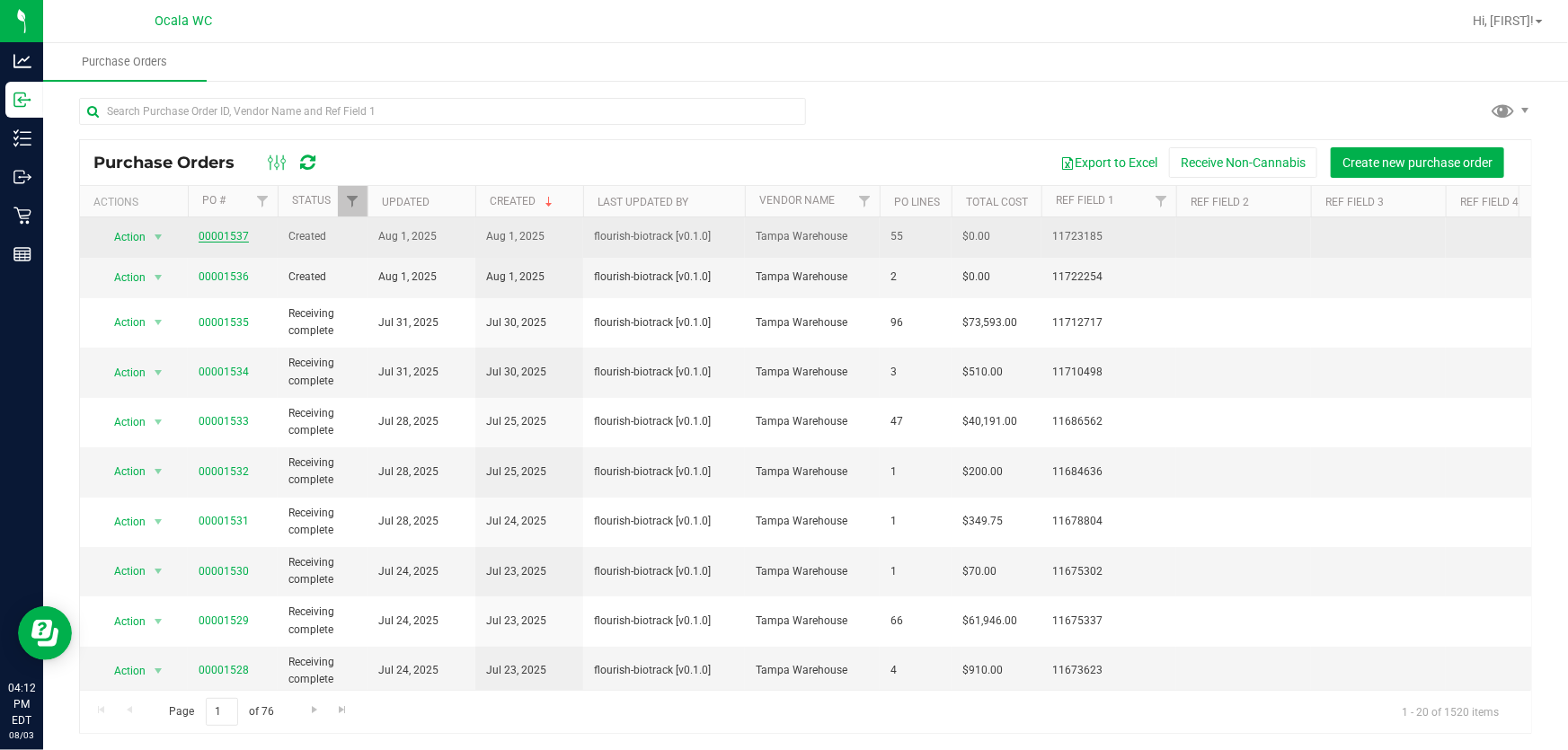 click on "00001537" at bounding box center [224, 236] 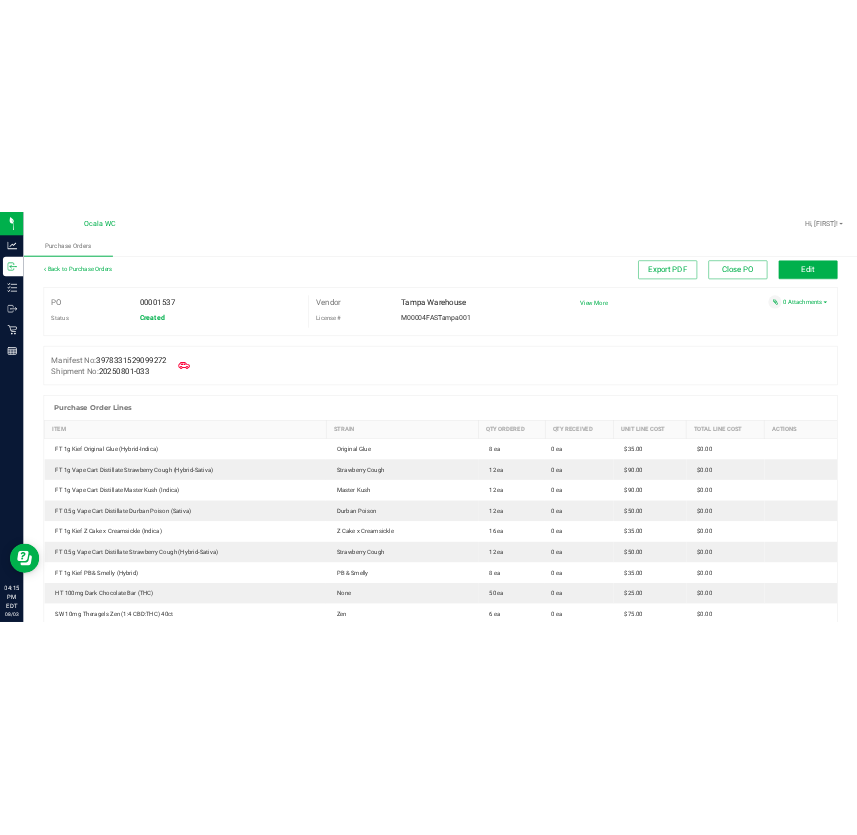 scroll, scrollTop: 0, scrollLeft: 0, axis: both 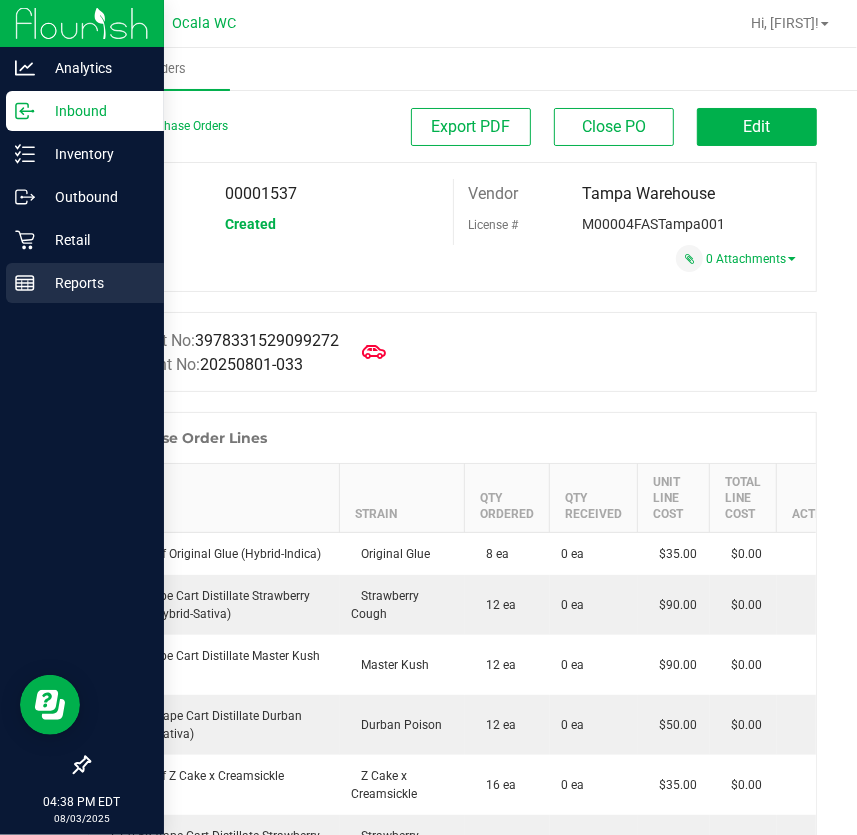 click on "Reports" at bounding box center [95, 283] 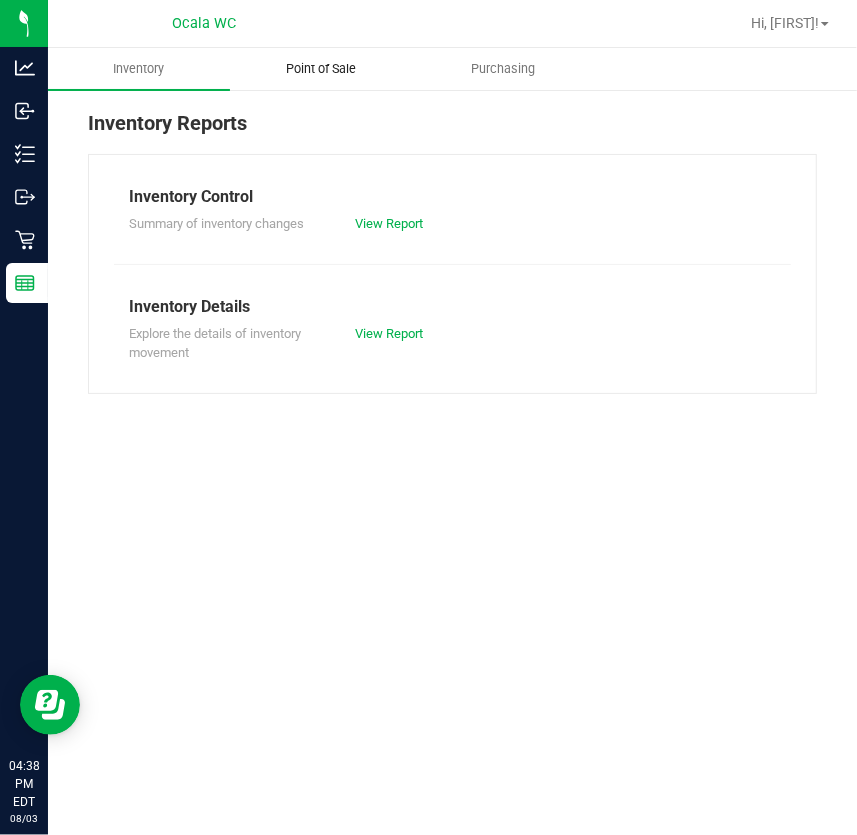 click on "Point of Sale" at bounding box center [321, 69] 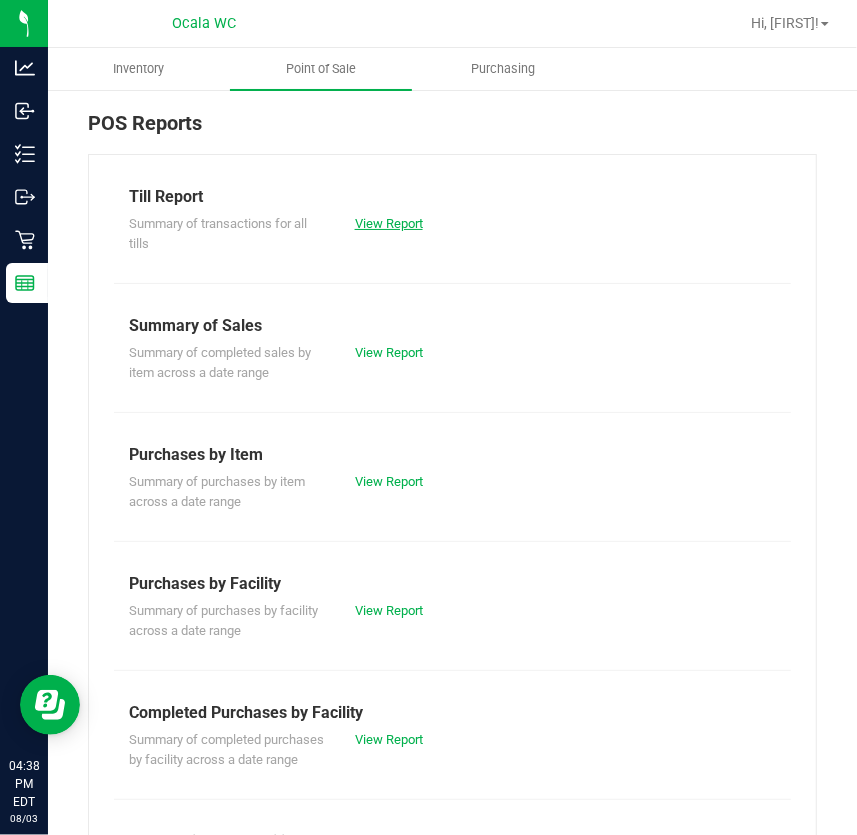 click on "View Report" at bounding box center [389, 223] 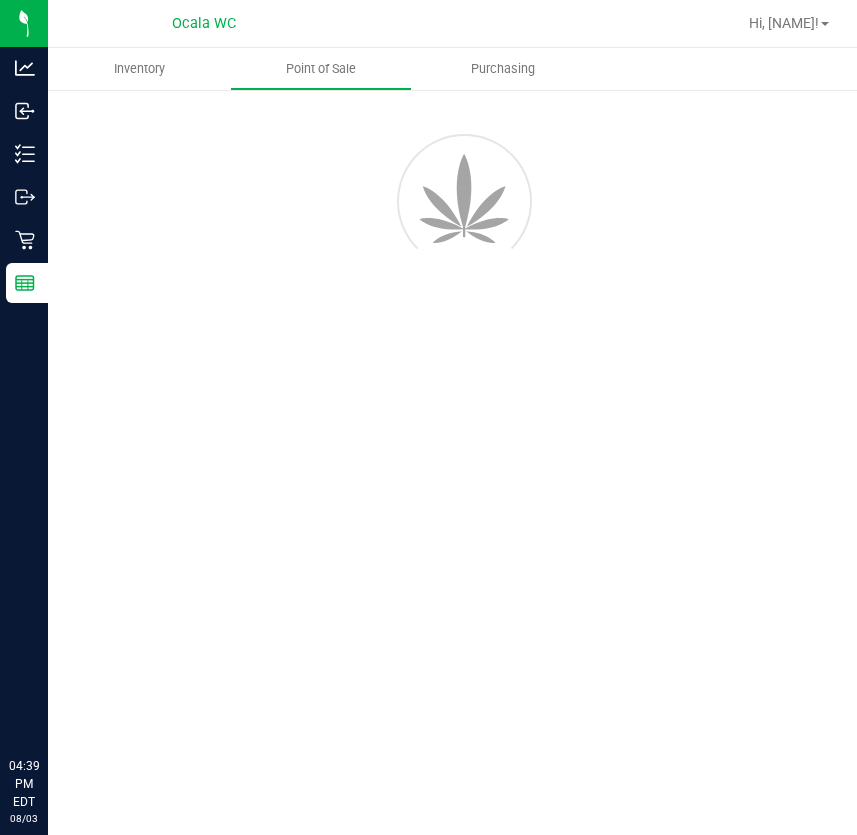 scroll, scrollTop: 0, scrollLeft: 0, axis: both 